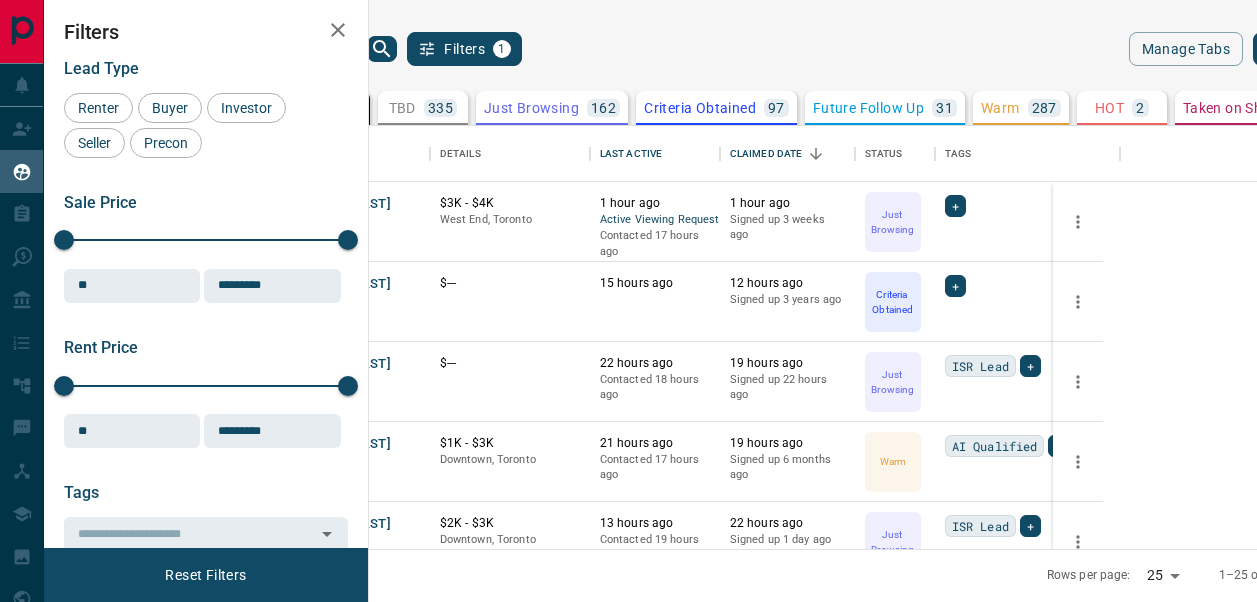 scroll, scrollTop: 0, scrollLeft: 0, axis: both 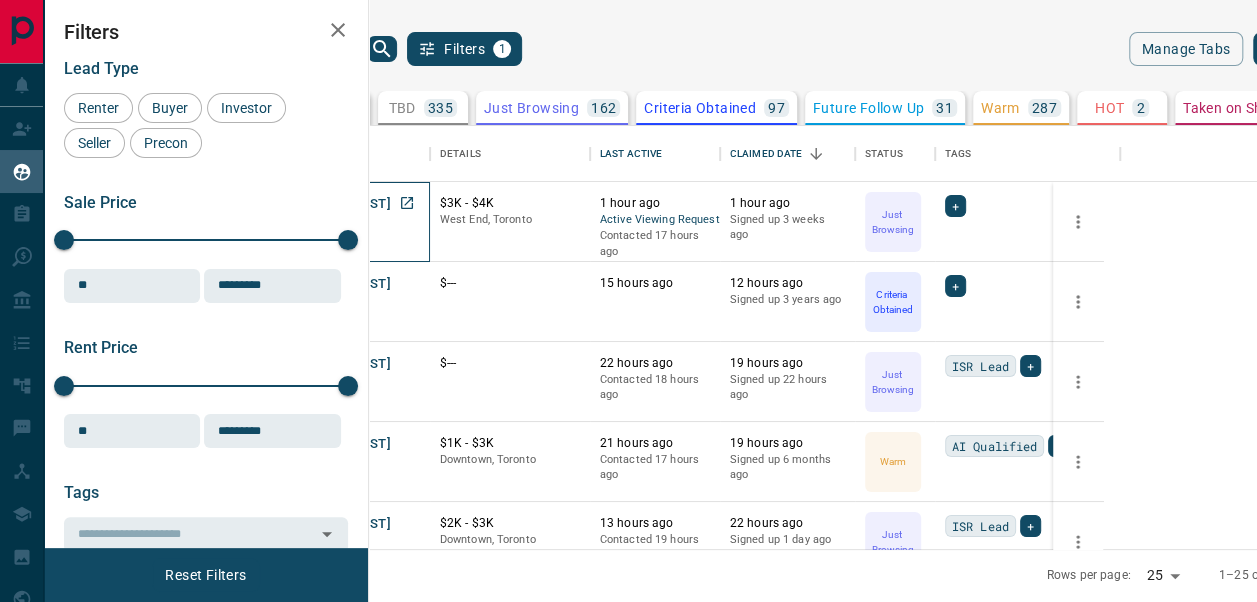 click on "Renter" at bounding box center [360, 221] 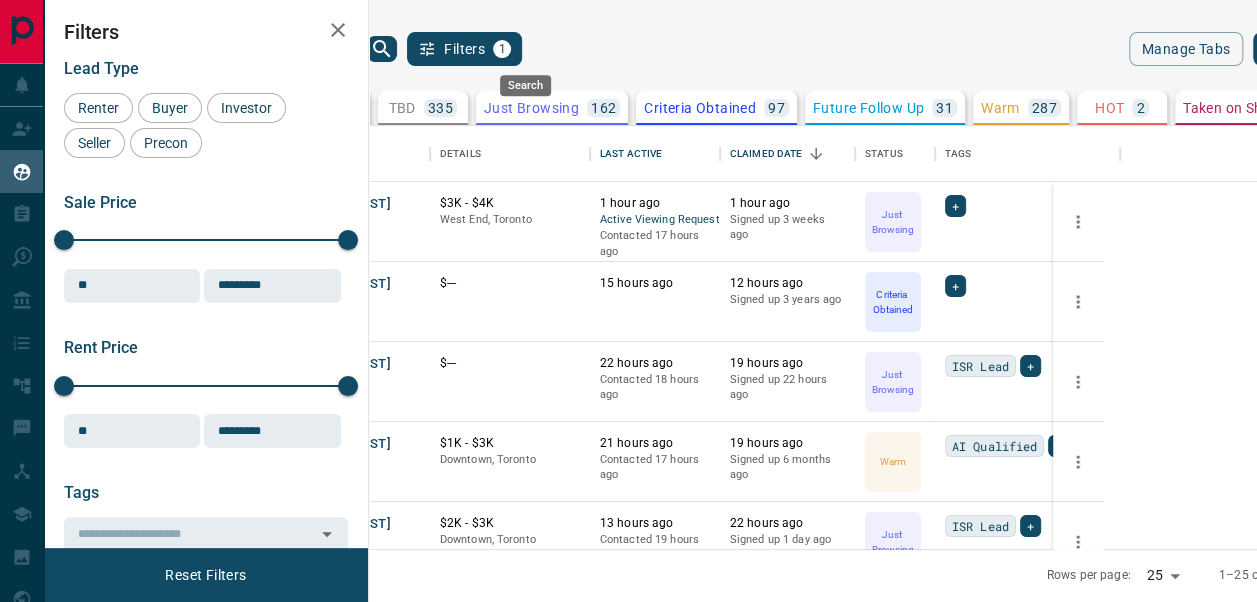 click 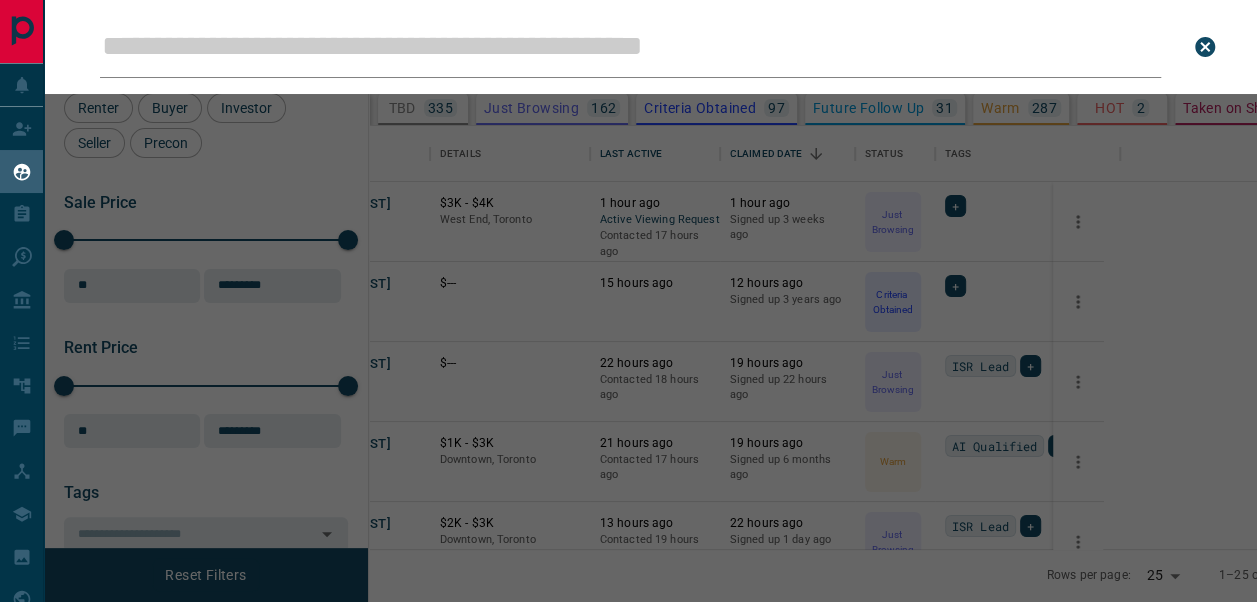 type on "**********" 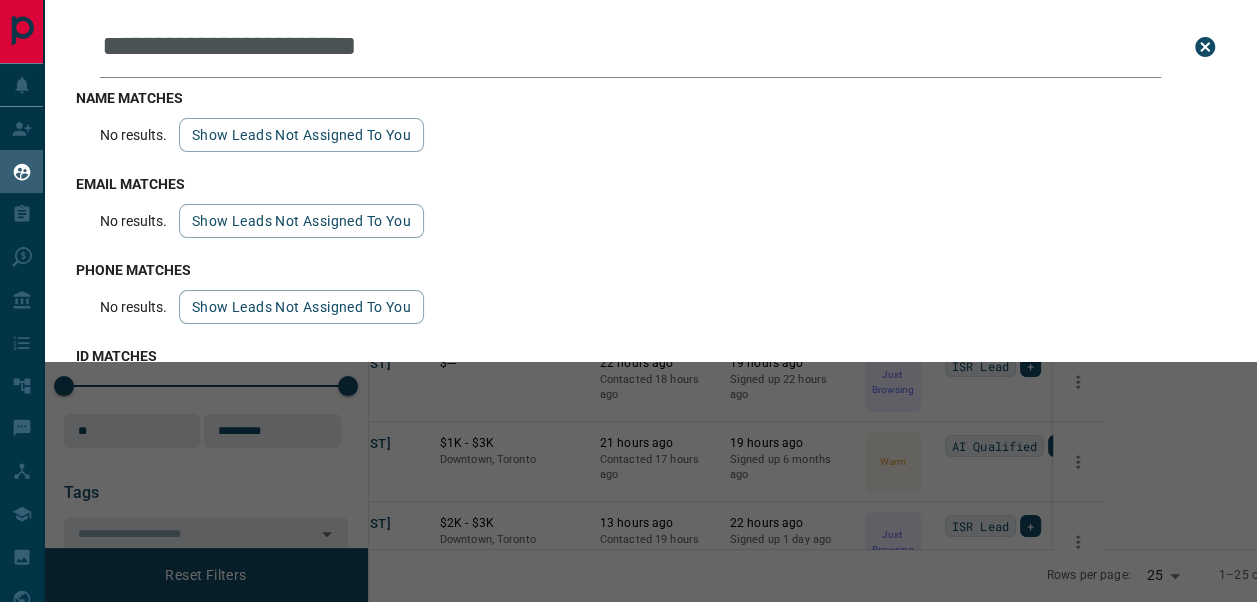 drag, startPoint x: 527, startPoint y: 57, endPoint x: -4, endPoint y: 27, distance: 531.8468 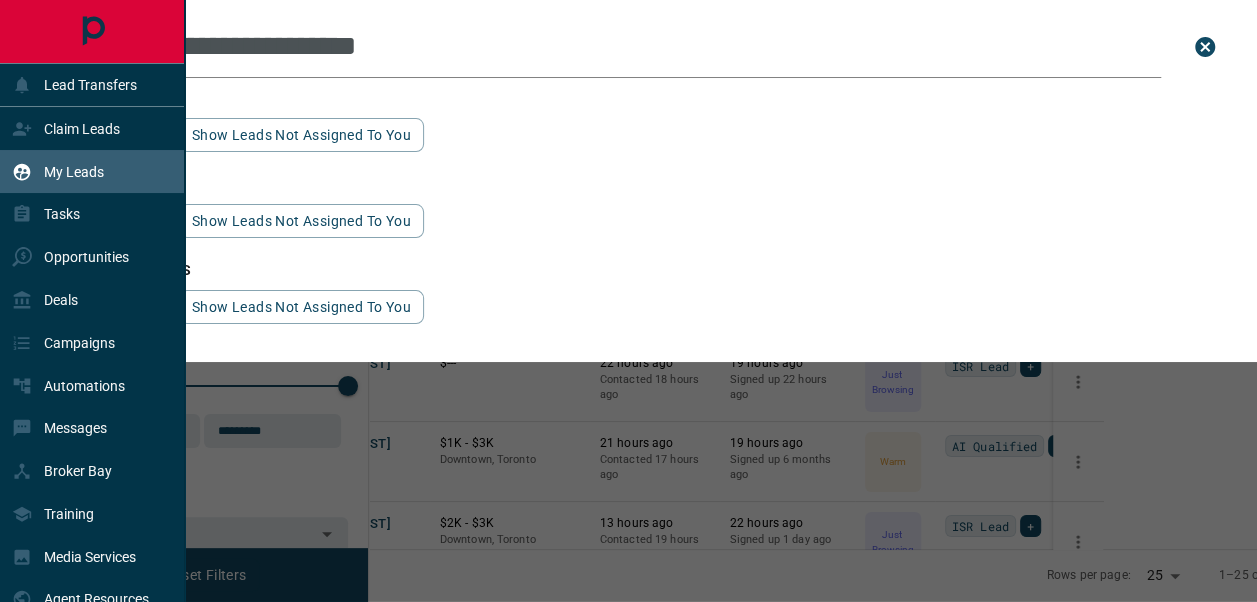 type 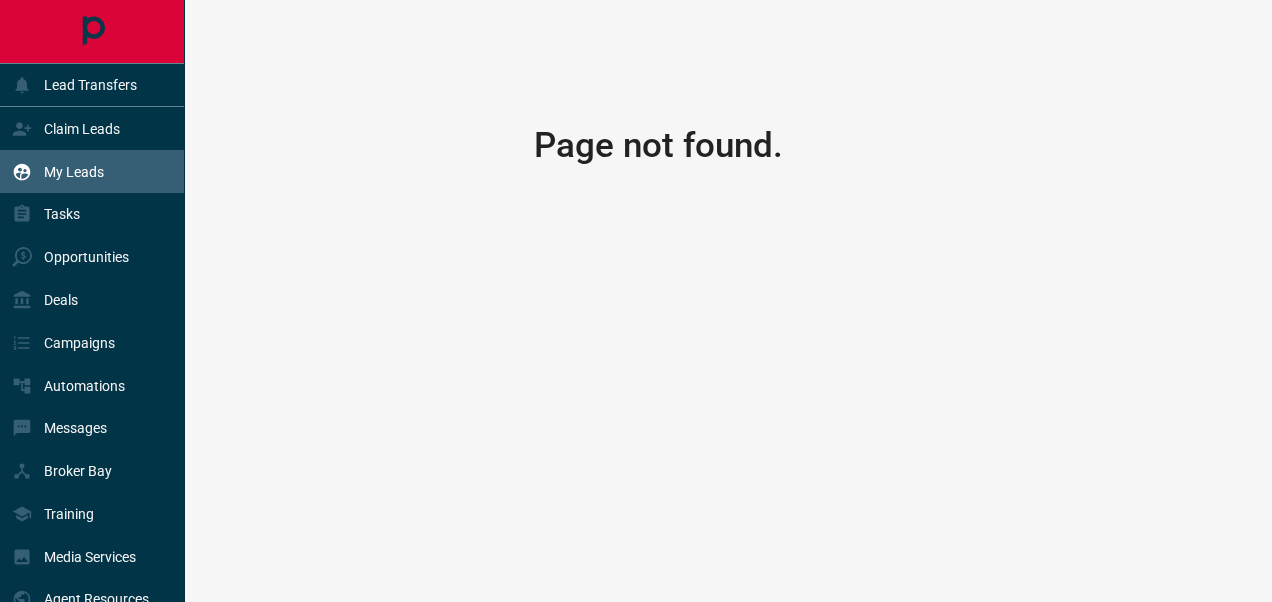 click on "My Leads" at bounding box center (58, 171) 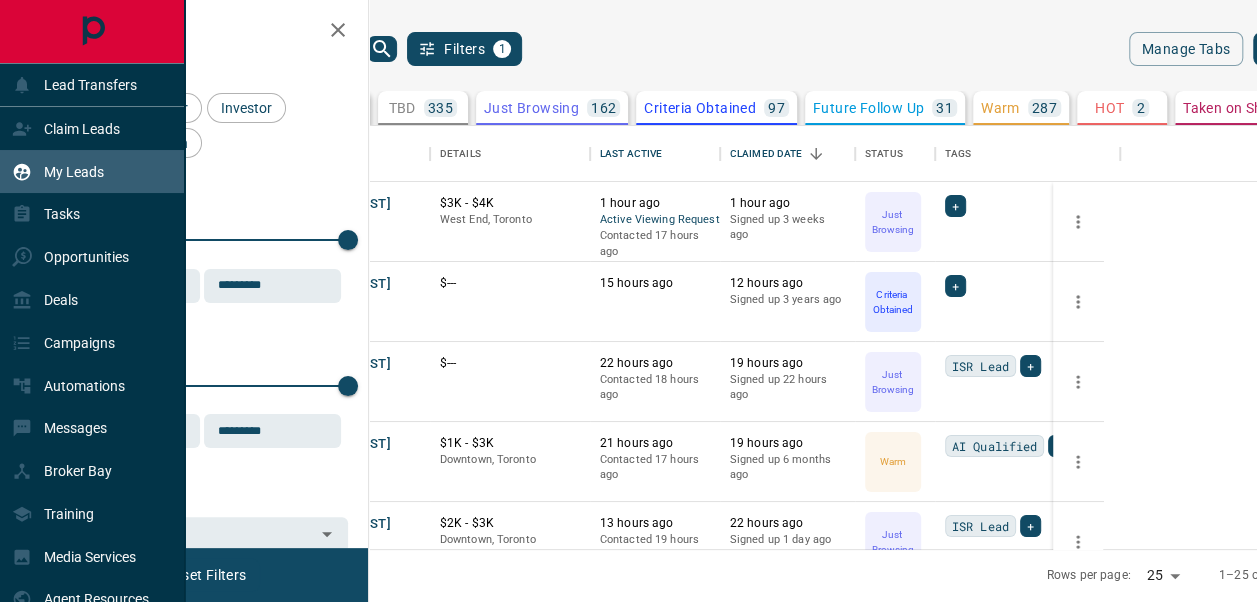 scroll, scrollTop: 16, scrollLeft: 16, axis: both 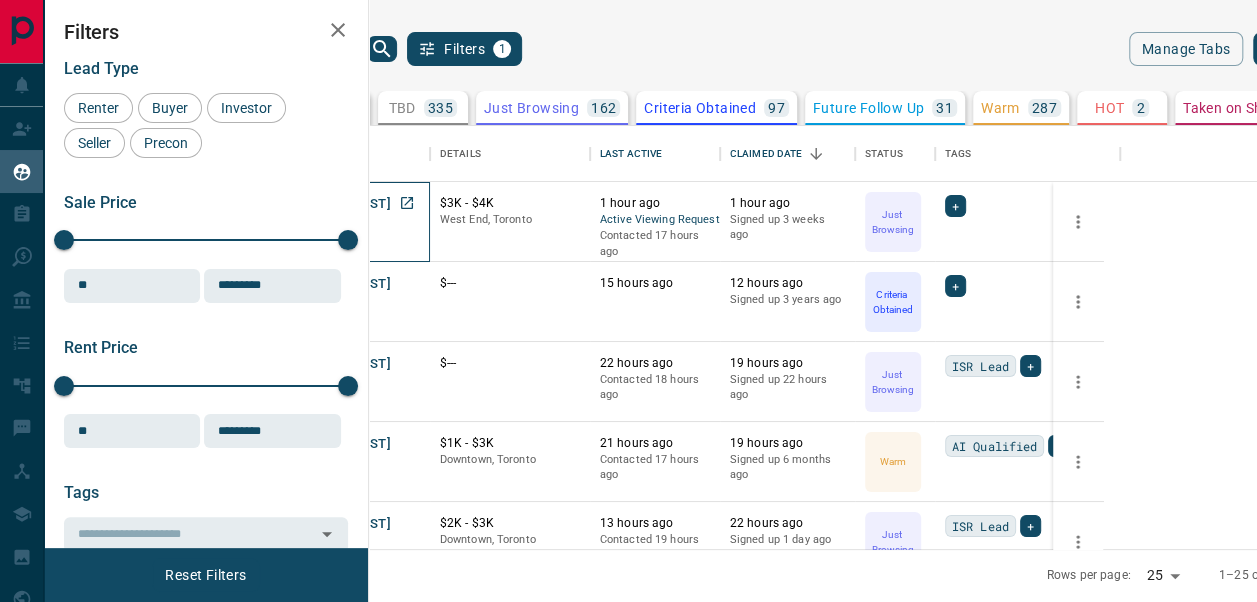 click on "Renter" at bounding box center [360, 221] 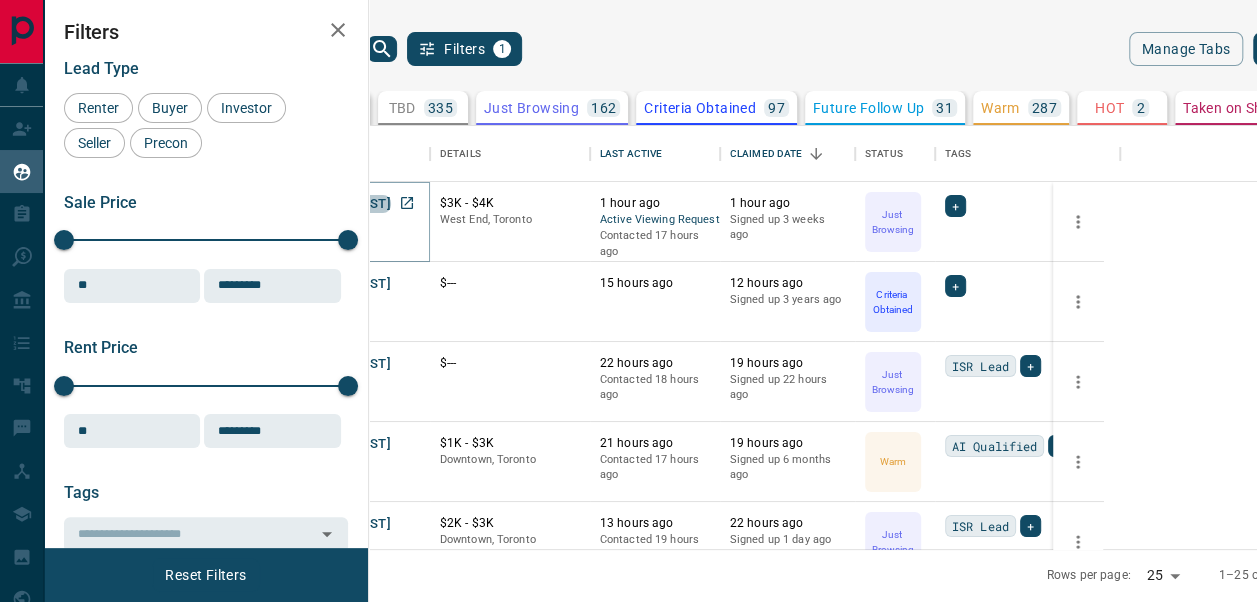 click on "[FIRST] [LAST]" at bounding box center (345, 204) 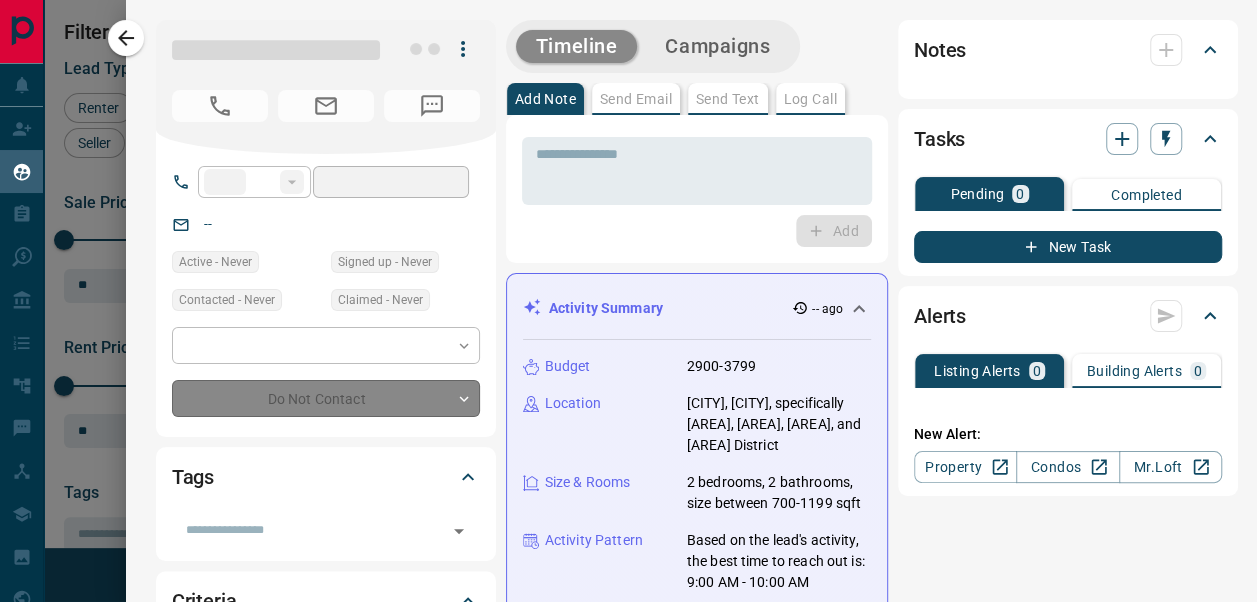type on "**" 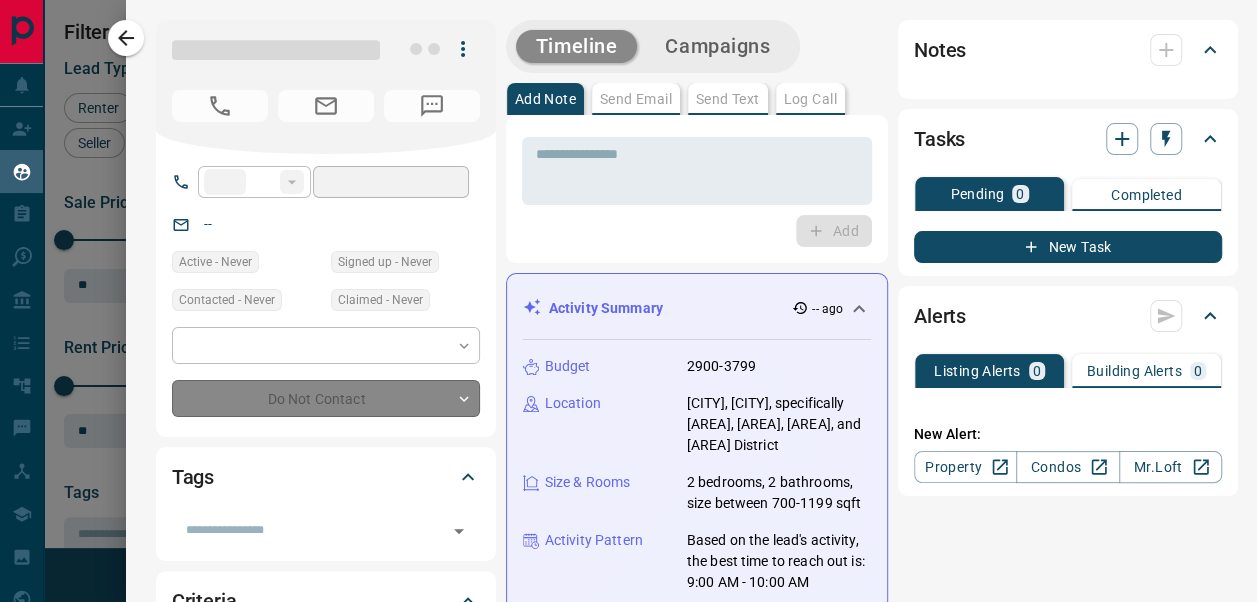 type on "**********" 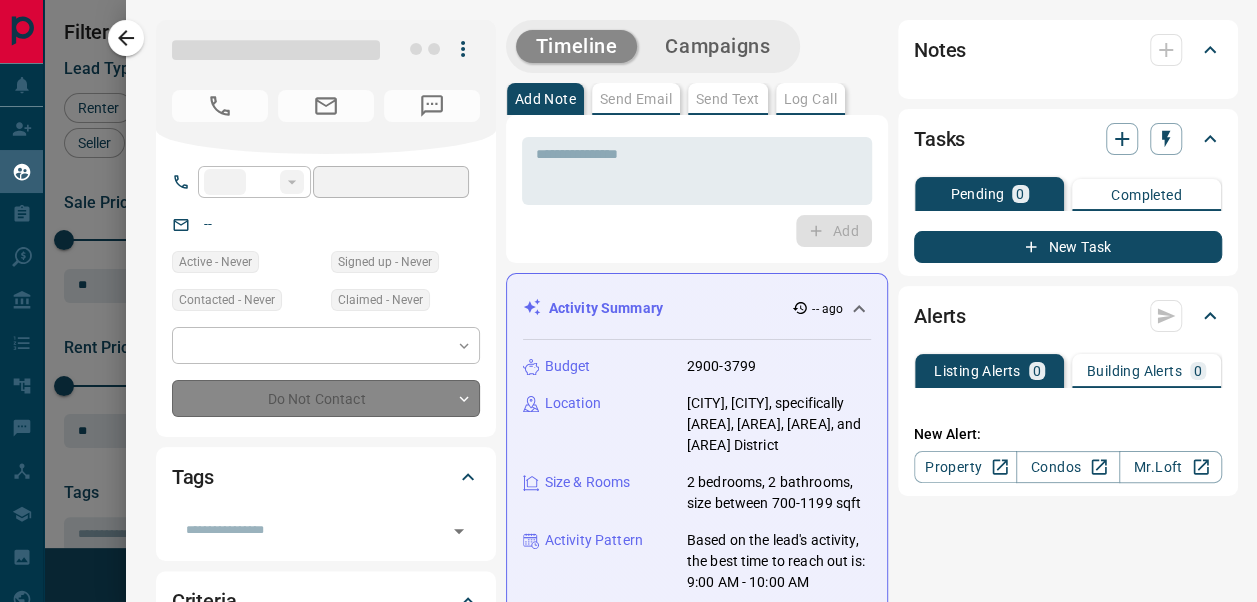 type on "**********" 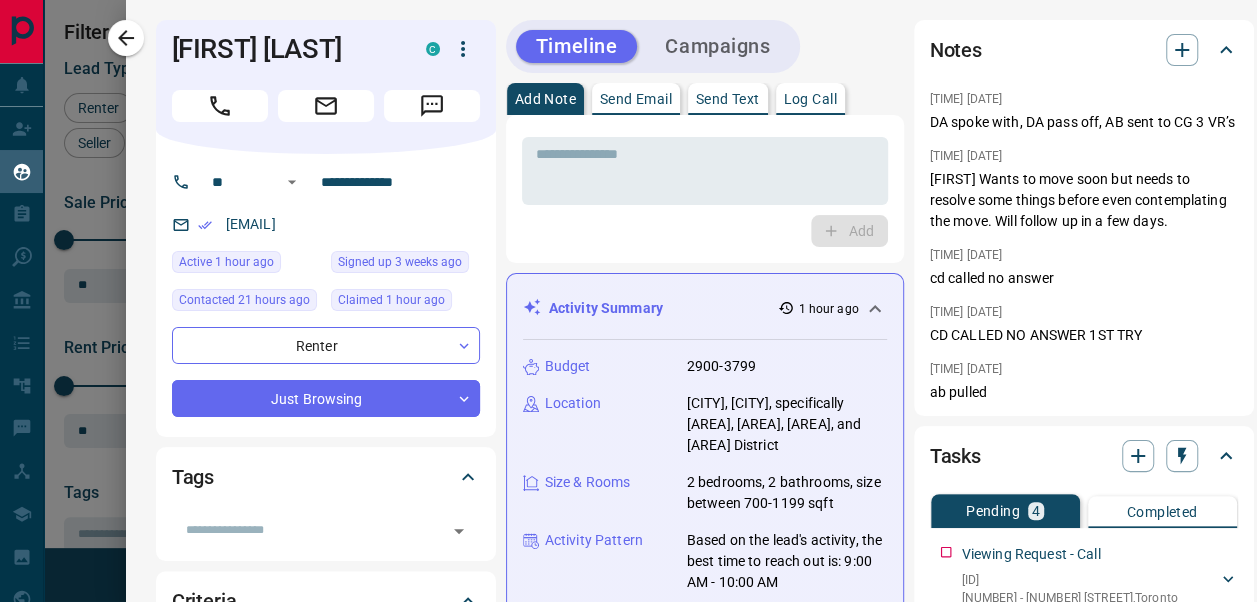 click on "**********" at bounding box center [691, 1298] 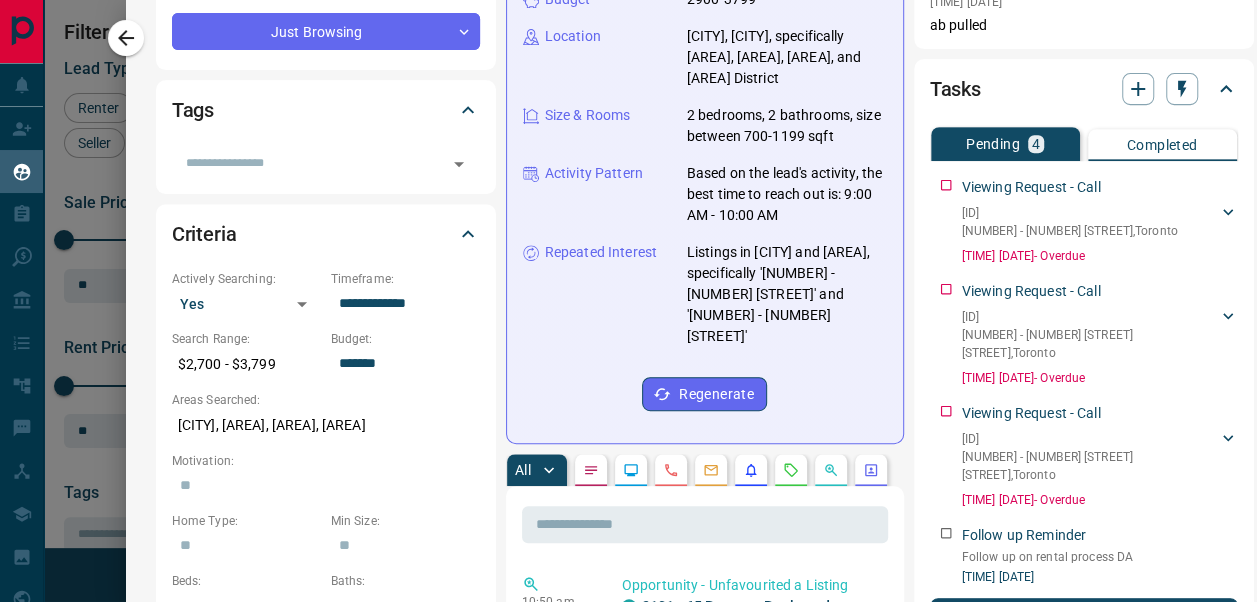 scroll, scrollTop: 376, scrollLeft: 0, axis: vertical 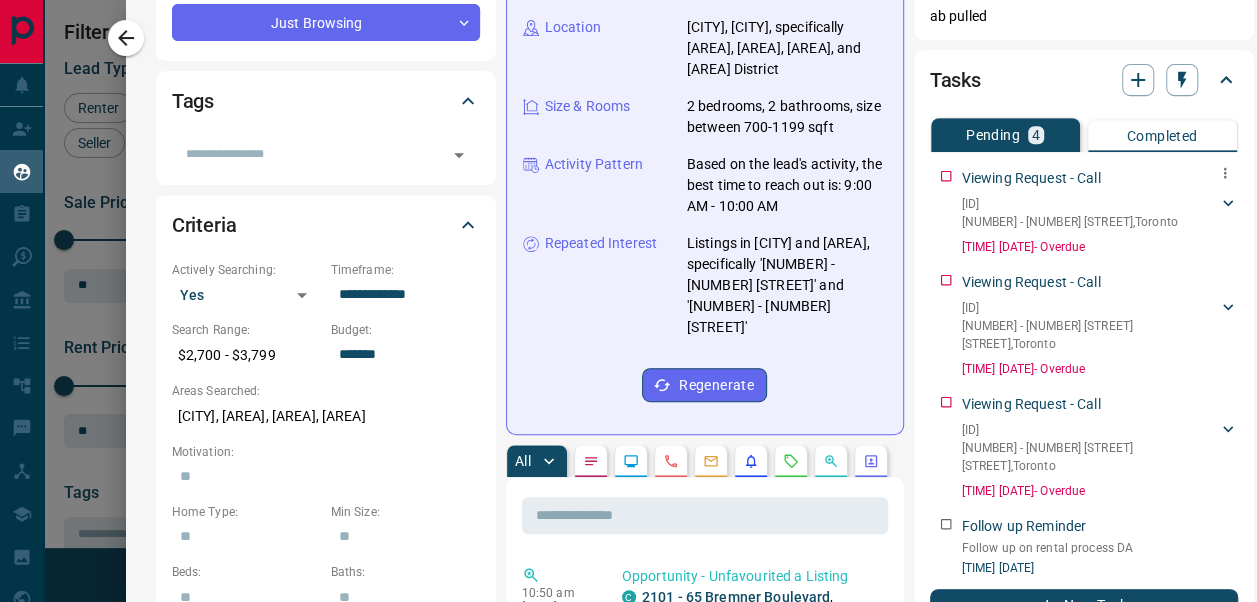 click on "[ID] [NUMBER] - [NUMBER] [STREET] , [CITY] [FIRST] [LAST] [PHONE] [EMAIL] [TIME] [DATE] - Overdue" at bounding box center [1084, 208] 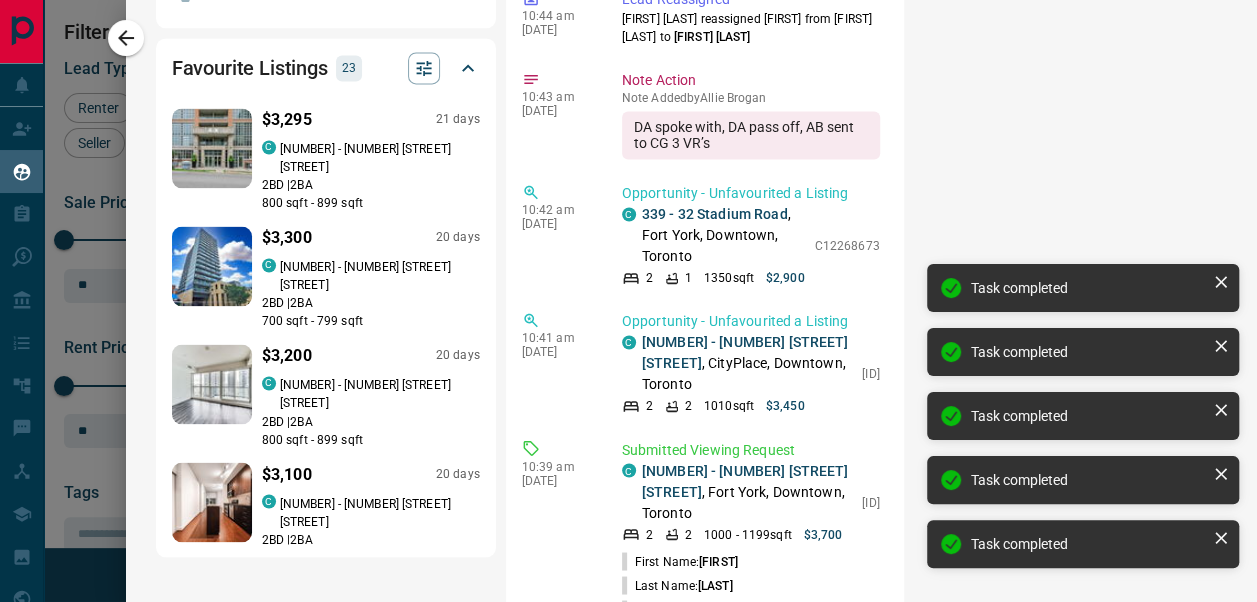 scroll, scrollTop: 1464, scrollLeft: 0, axis: vertical 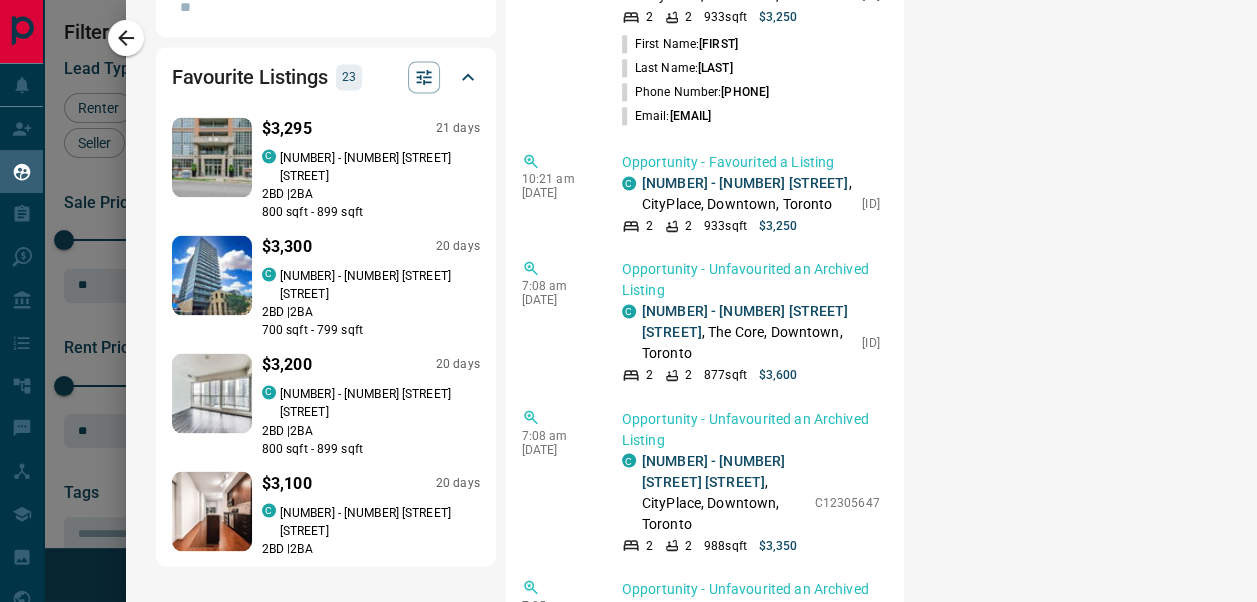 drag, startPoint x: 668, startPoint y: 302, endPoint x: 625, endPoint y: 290, distance: 44.64303 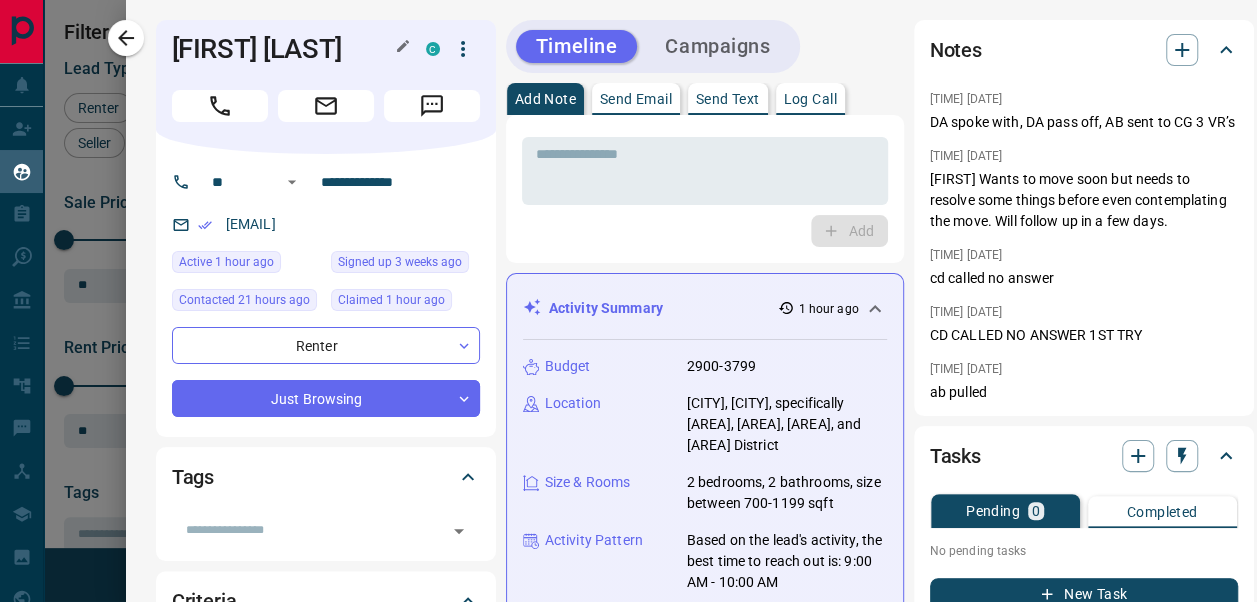 scroll, scrollTop: 1072, scrollLeft: 0, axis: vertical 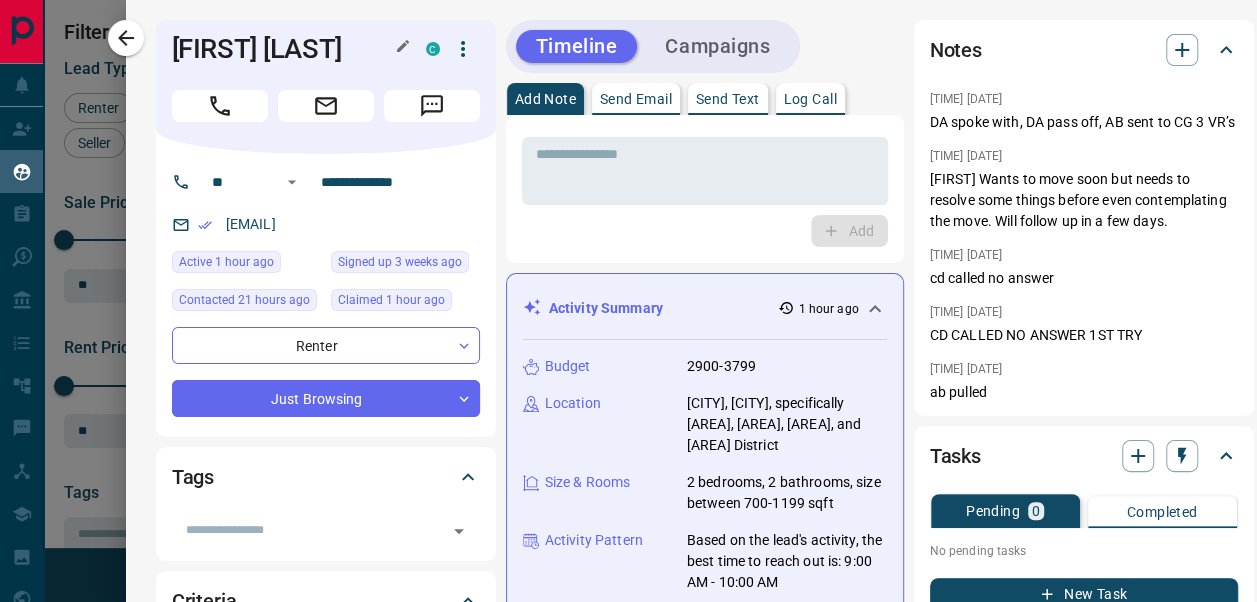 drag, startPoint x: 319, startPoint y: 85, endPoint x: 159, endPoint y: 49, distance: 164 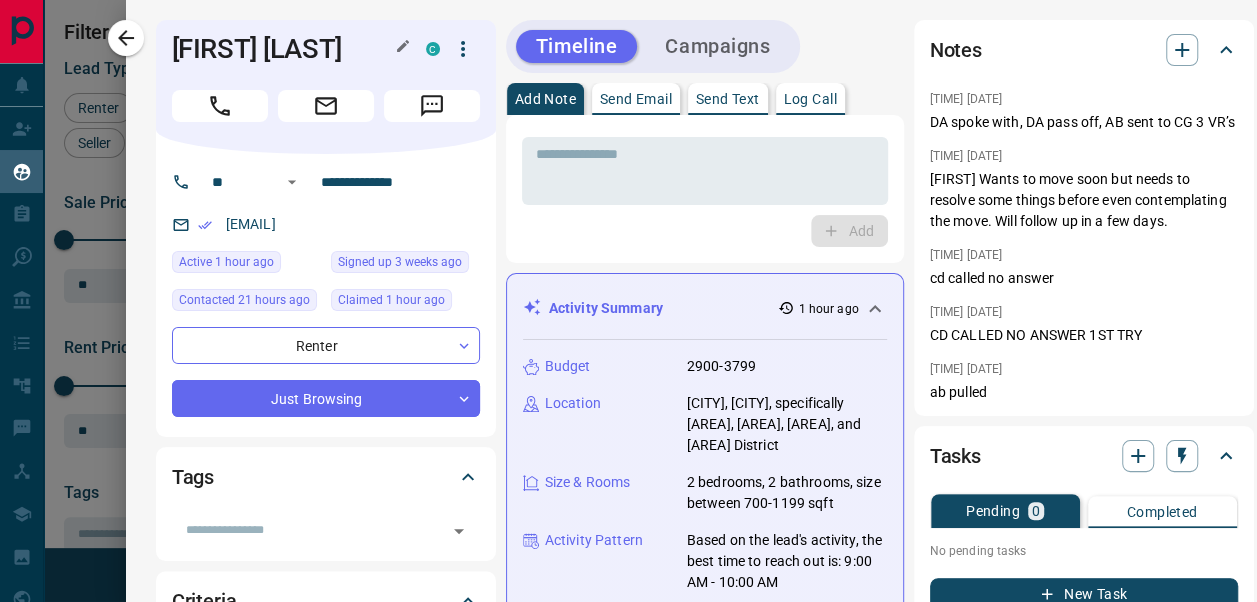 click on "[FIRST] [LAST]" at bounding box center [284, 49] 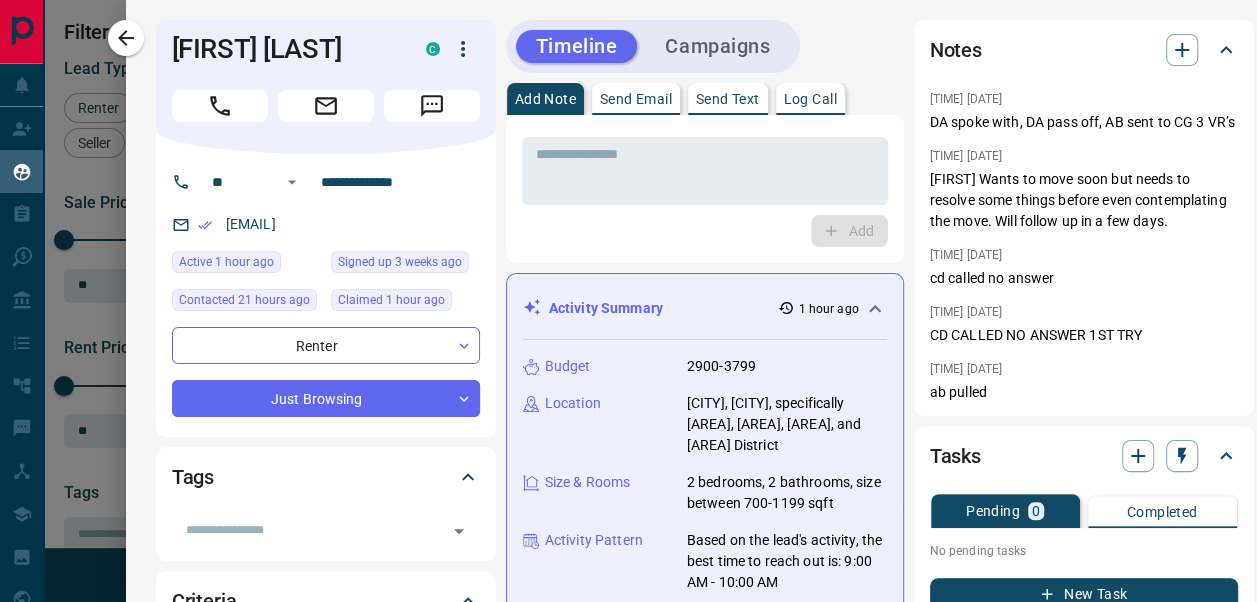drag, startPoint x: 429, startPoint y: 270, endPoint x: 208, endPoint y: 248, distance: 222.09232 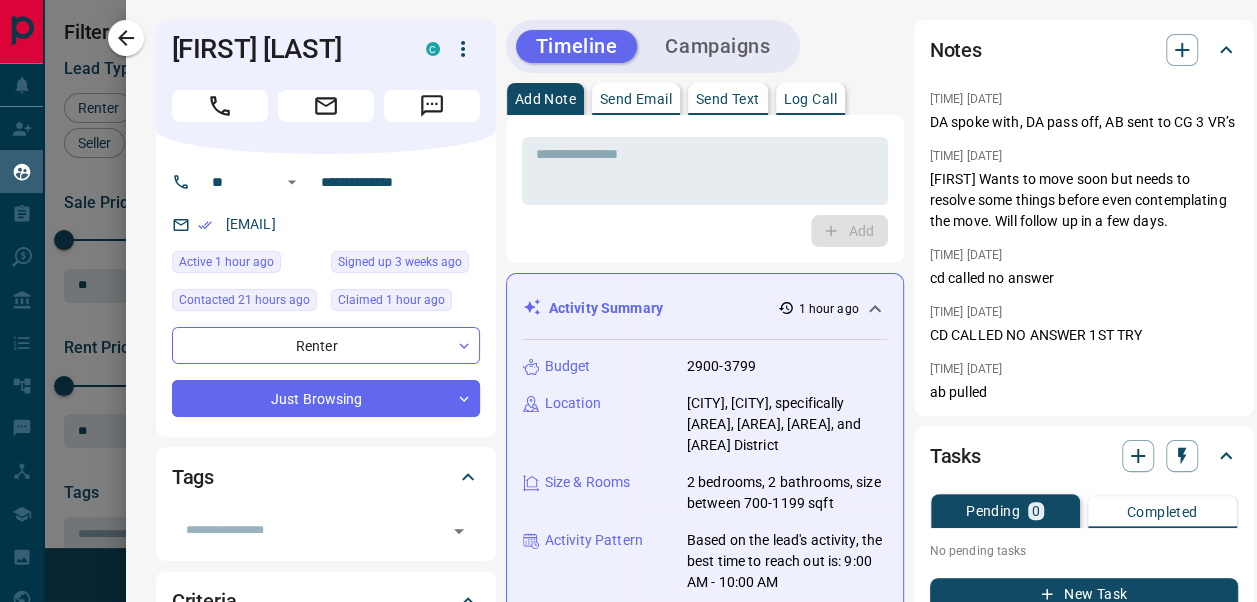 click on "[EMAIL]" at bounding box center [326, 224] 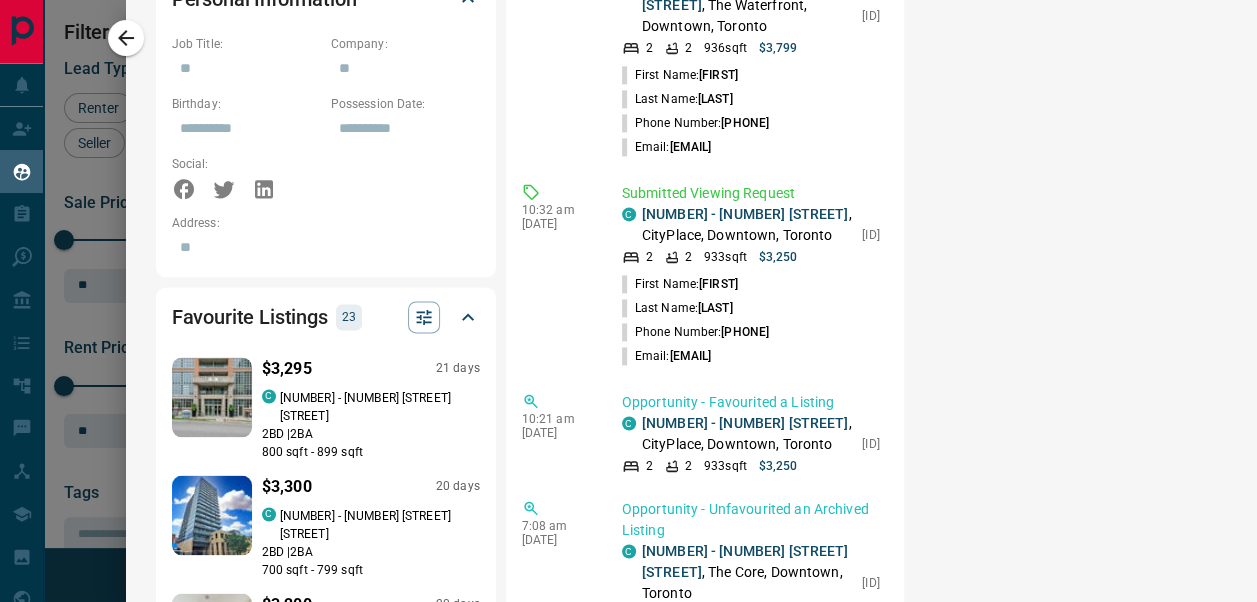 scroll, scrollTop: 1244, scrollLeft: 0, axis: vertical 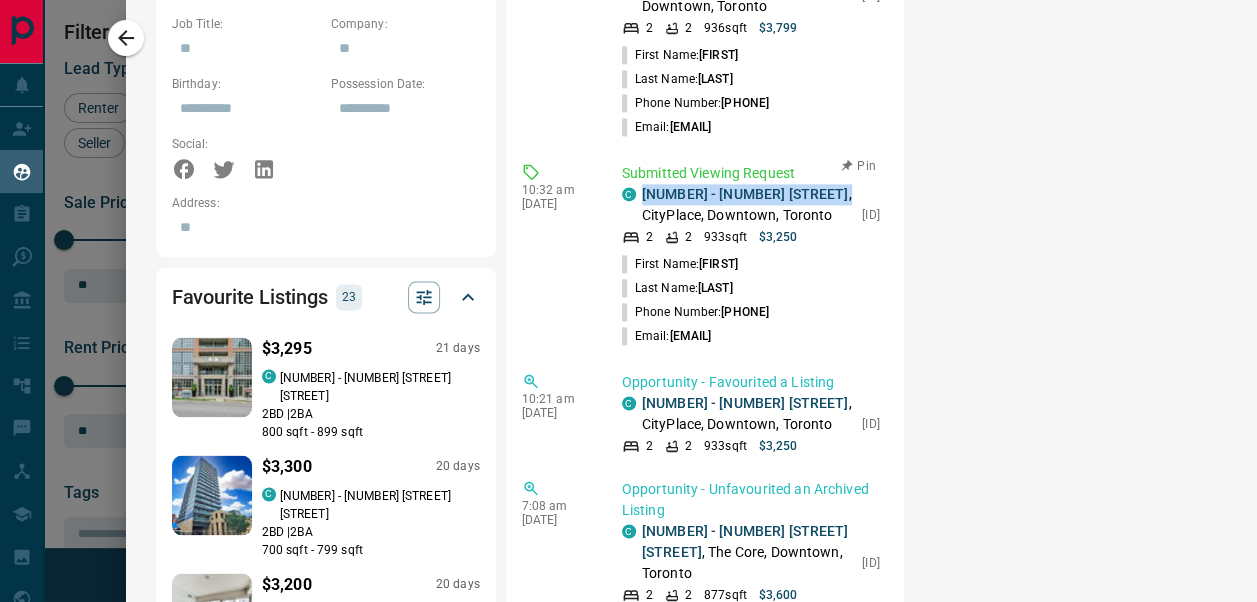 drag, startPoint x: 670, startPoint y: 522, endPoint x: 624, endPoint y: 501, distance: 50.566788 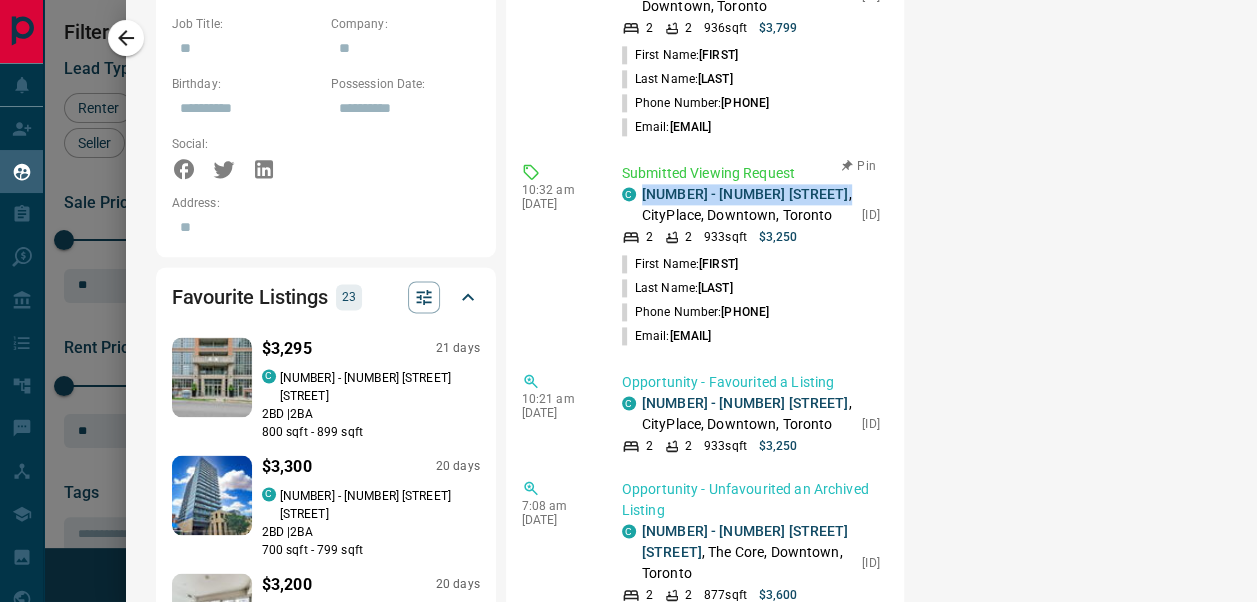 click on "[ID] [NUMBER] - [NUMBER] [STREET] , [CITY], [CITY], [CITY]" at bounding box center [737, 205] 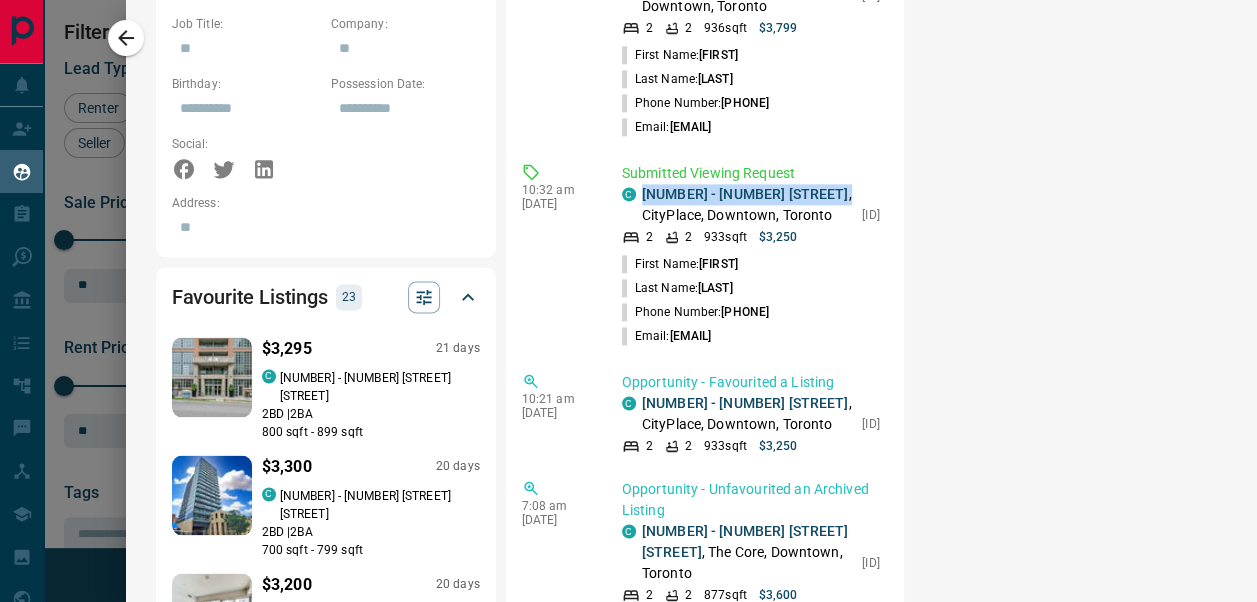 scroll, scrollTop: 1072, scrollLeft: 0, axis: vertical 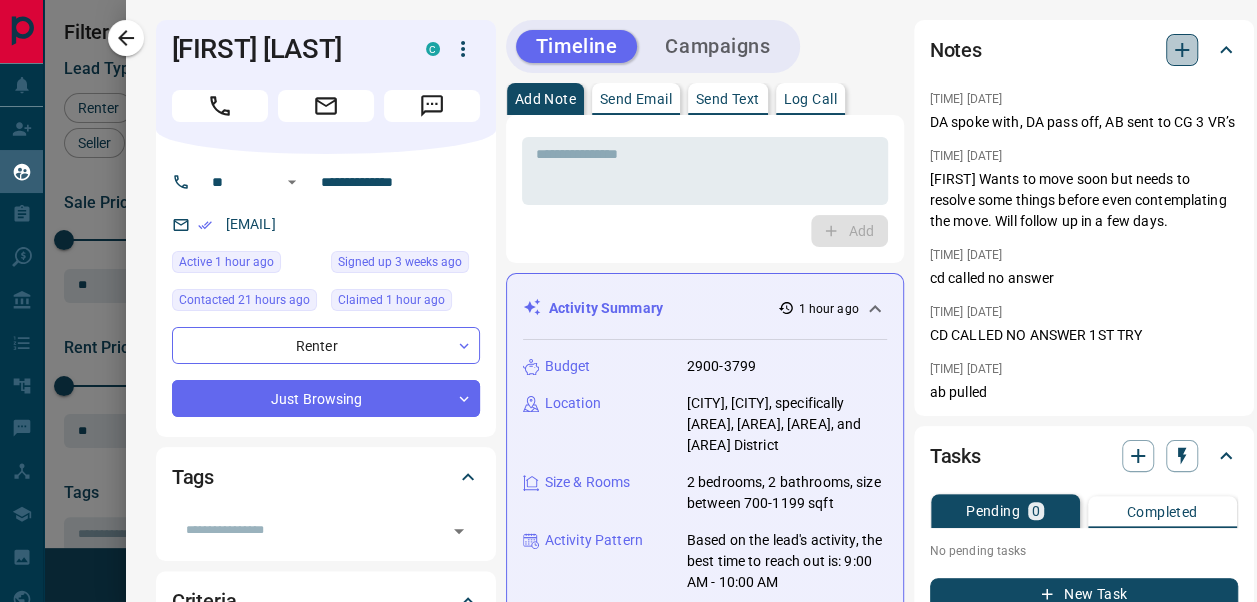 click 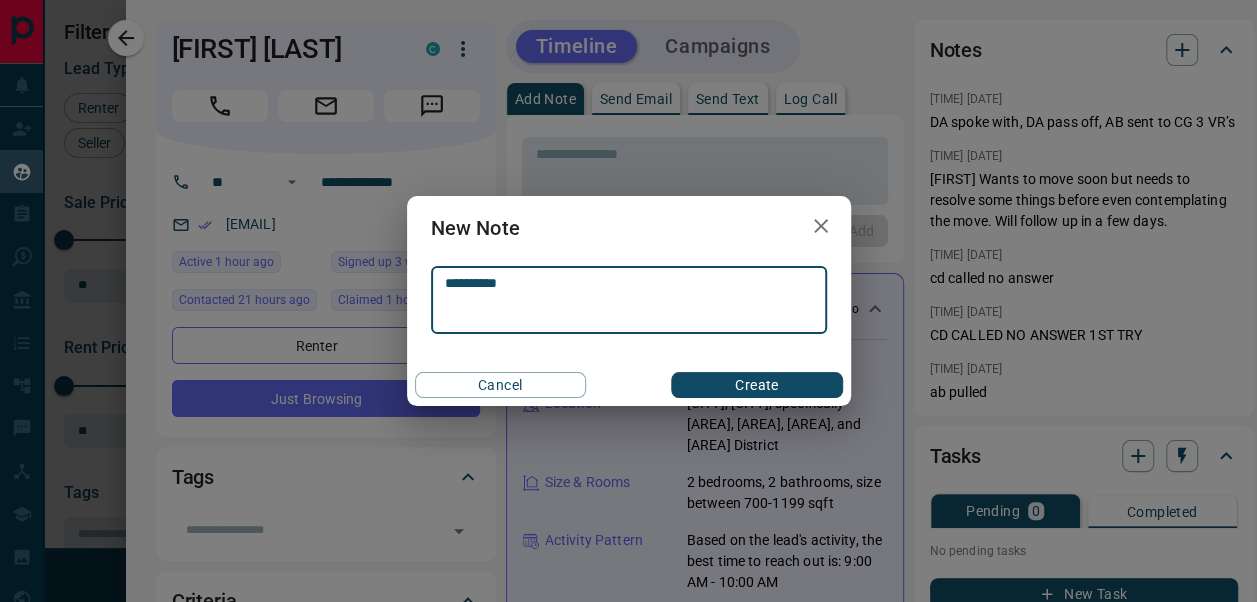 type on "**********" 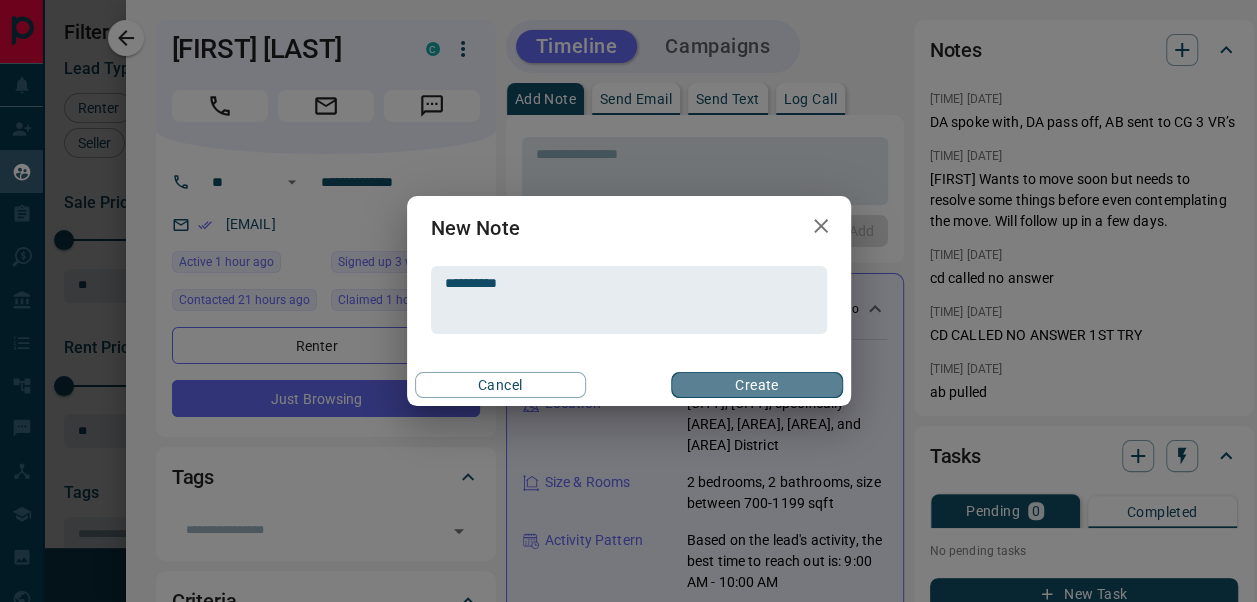 click on "Create" at bounding box center [756, 385] 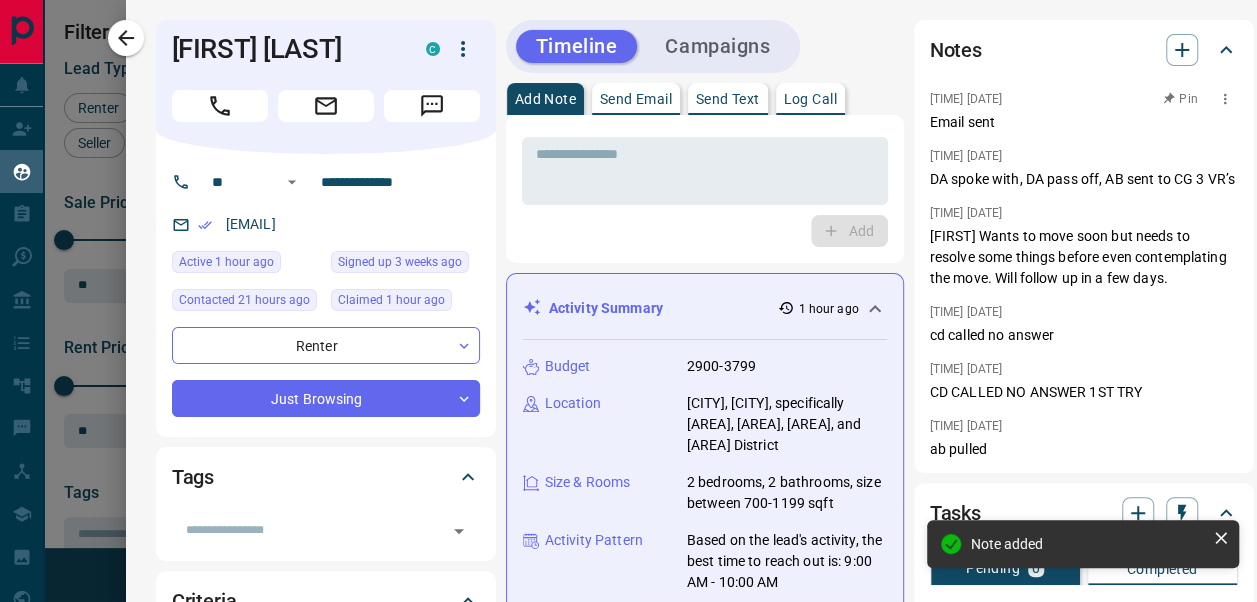 click 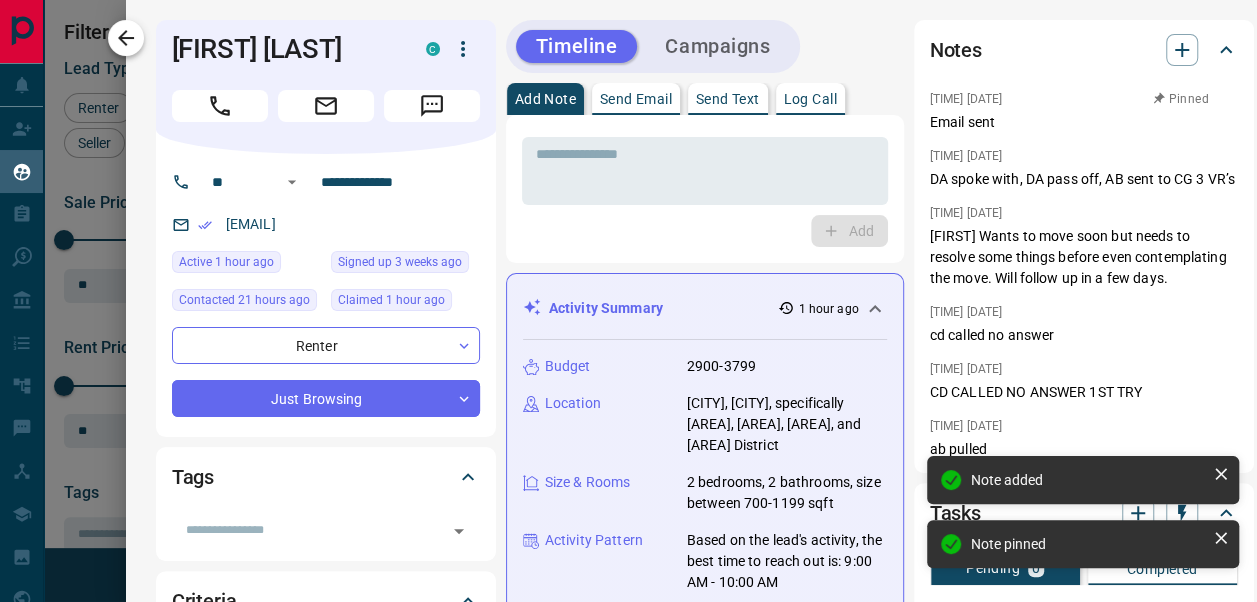 click 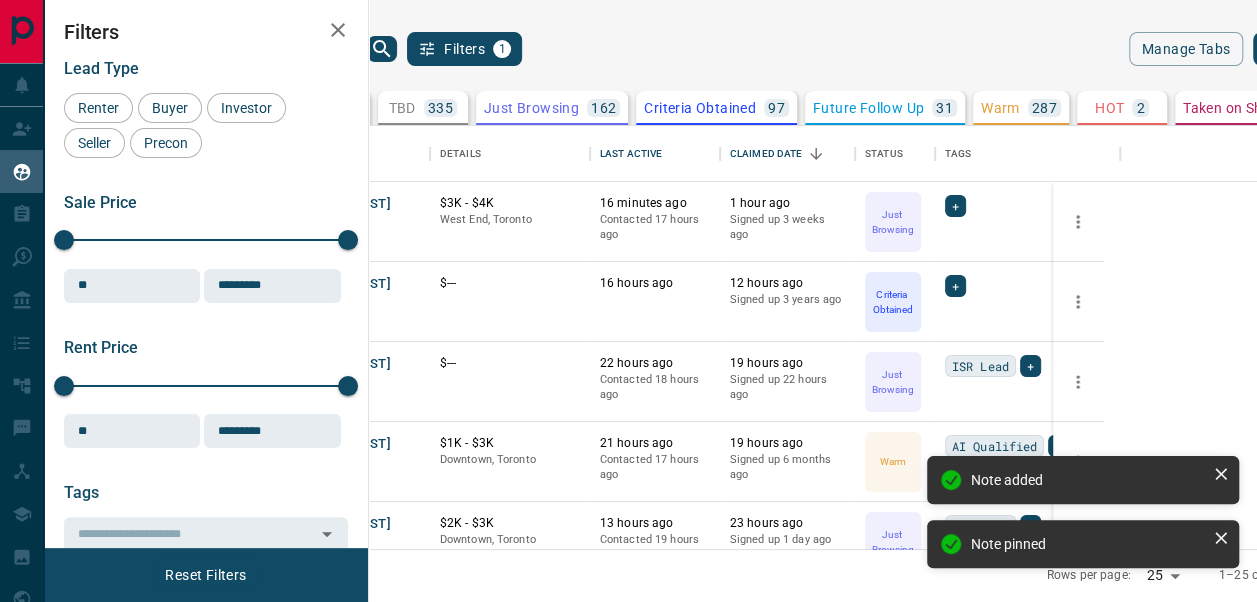 click on "Filters Lead Type Renter Buyer Investor Seller Precon Sale Price 0 5500000 Sale price range ** ​ Input sale price range Sale price range ********* ​ Input sale price range Rent Price 0 20000 Rent price range ** ​ Input rent price range Rent price range ********* ​ Input rent price range Tags ​ Opportunity Type Favourited a Listing Return to Site Viewed a Listing Set up Listing Alert Set up Building Alert Reactivated Account Requested an Offer Pre-Construction Form Submitted Requested a Viewing Contact an Agent Request Lead Source Property MrLoft Condos Active Date From From To To Claim Date From From To To Subscription Status subscribed unsubscribed" at bounding box center [206, 274] 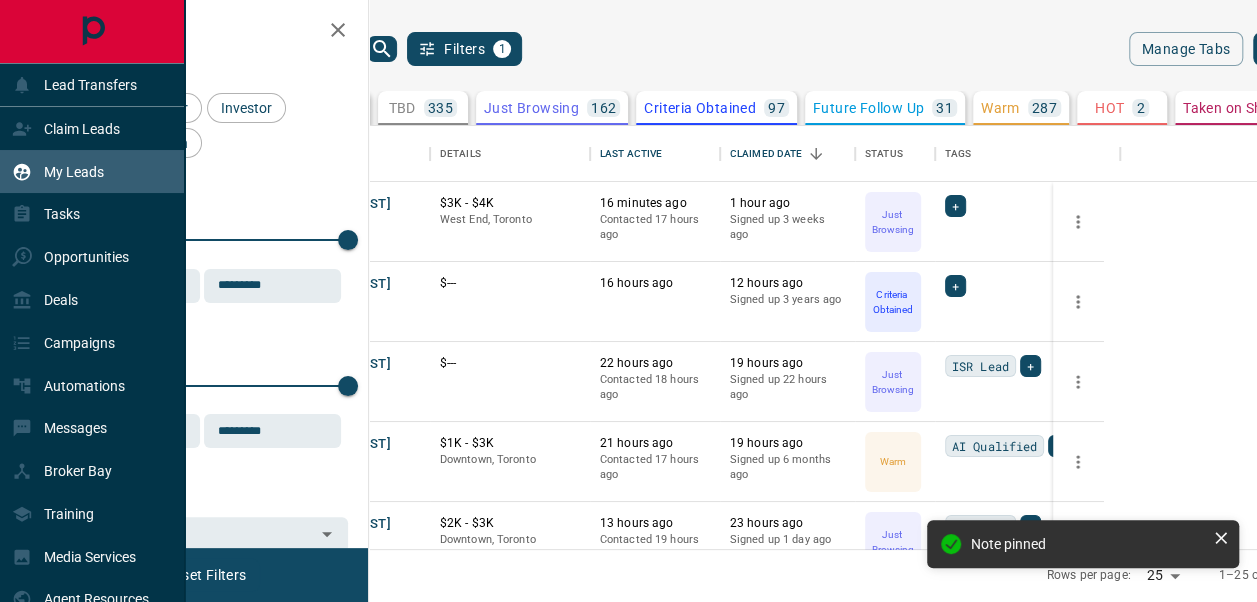 click on "My Leads" at bounding box center (74, 172) 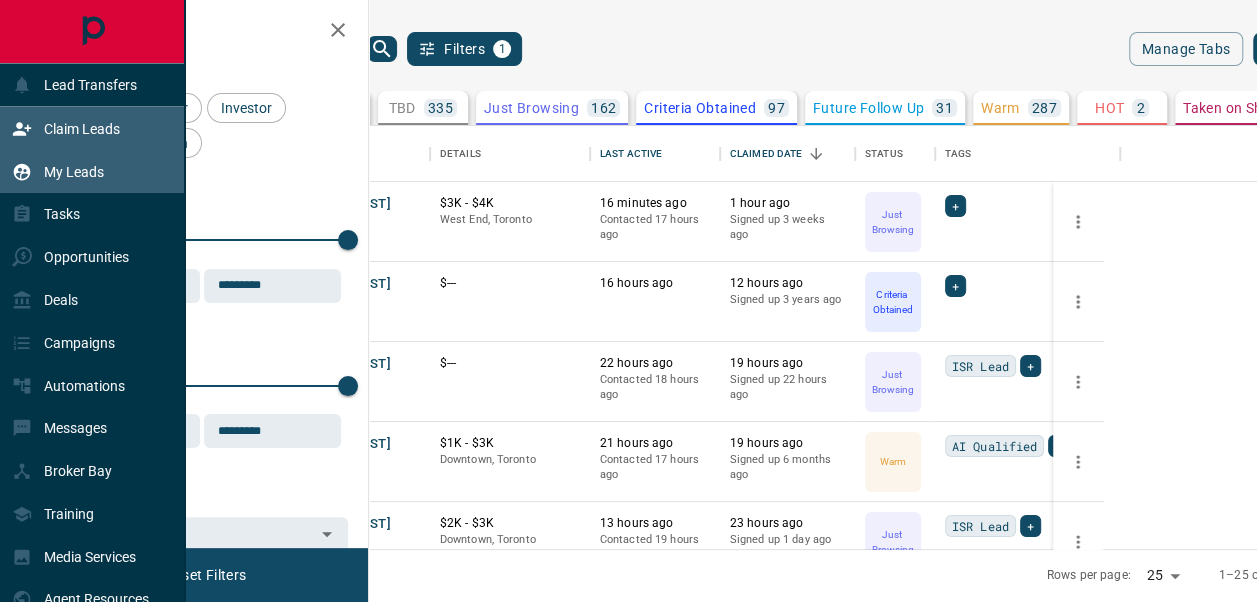 click on "Claim Leads" at bounding box center (82, 129) 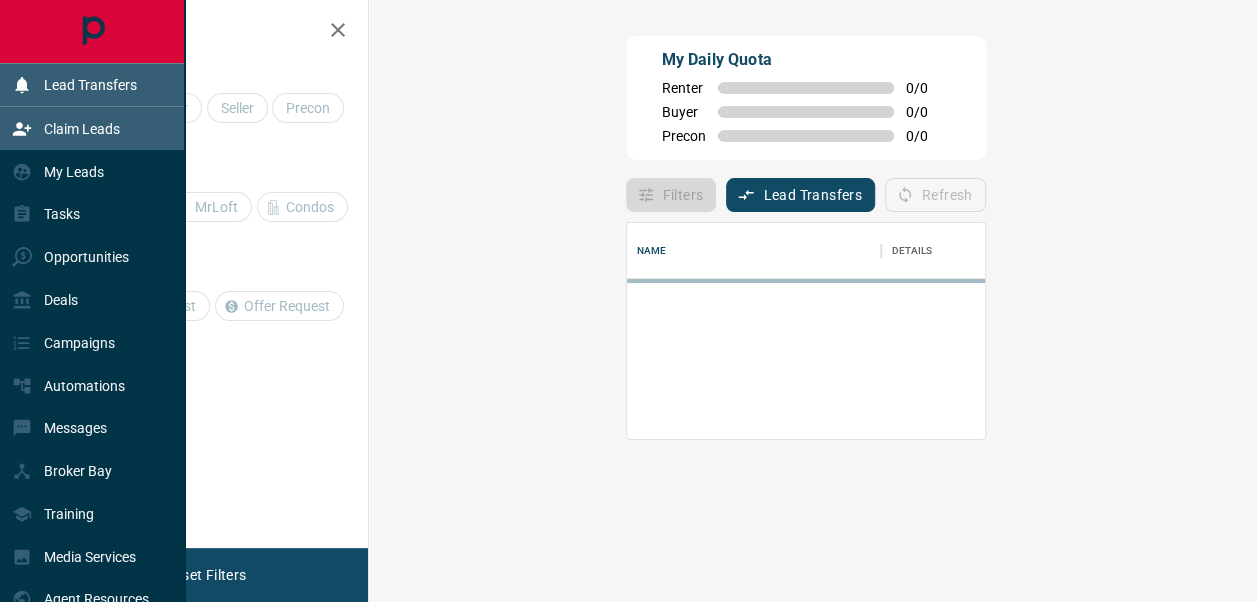 scroll, scrollTop: 0, scrollLeft: 0, axis: both 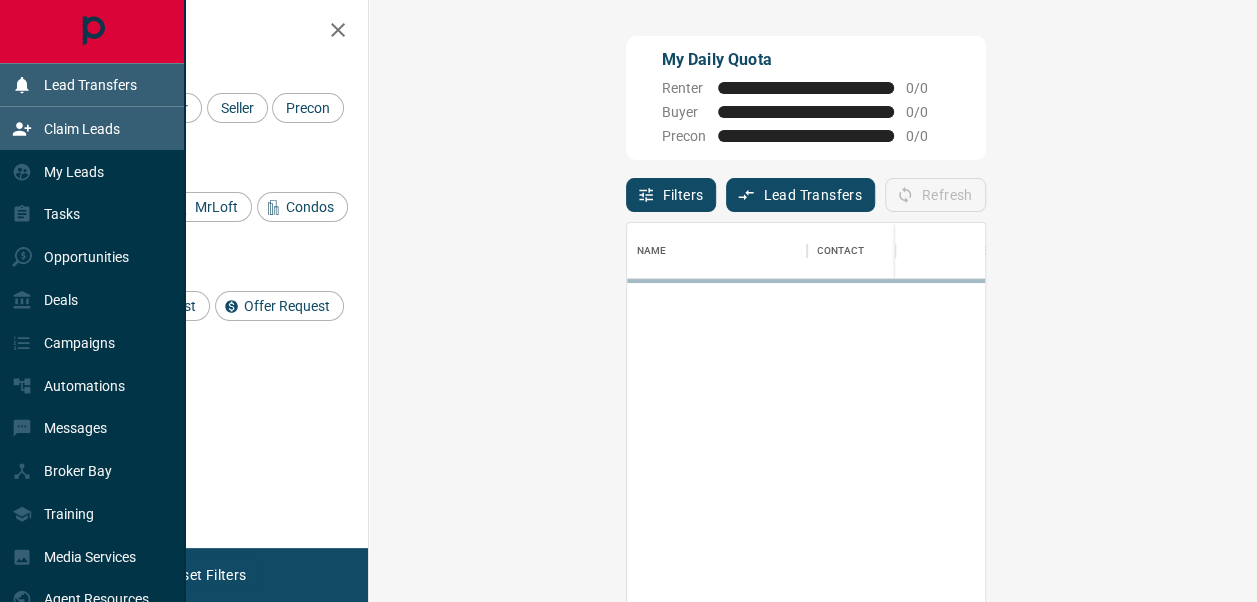 click on "Lead Transfers" at bounding box center [90, 85] 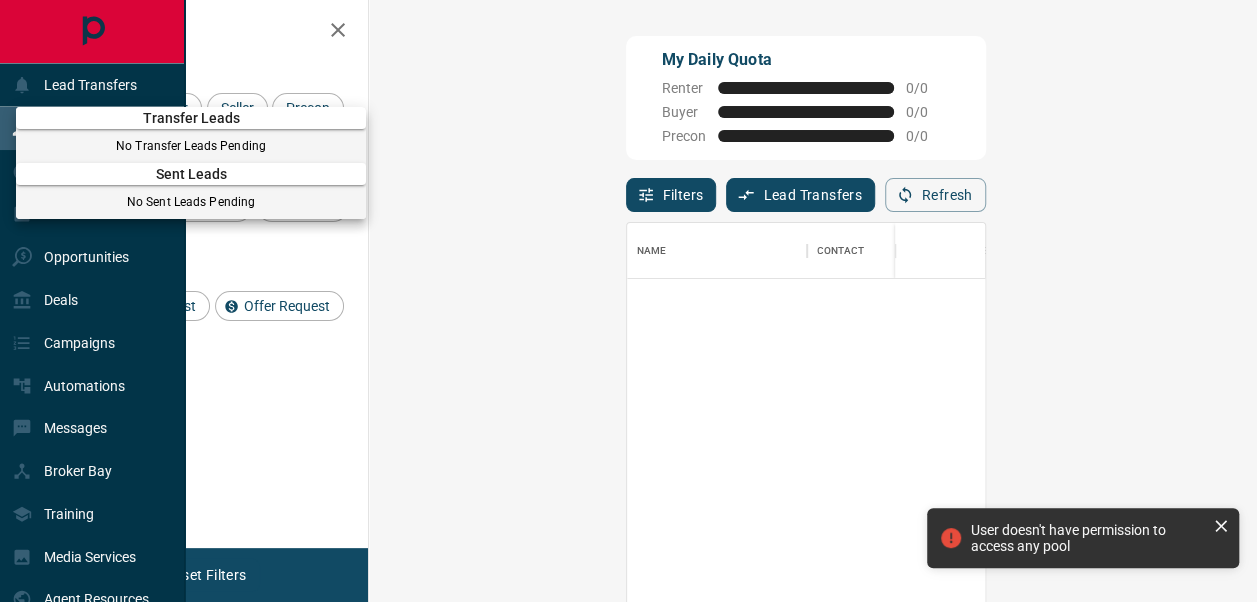 click at bounding box center [628, 301] 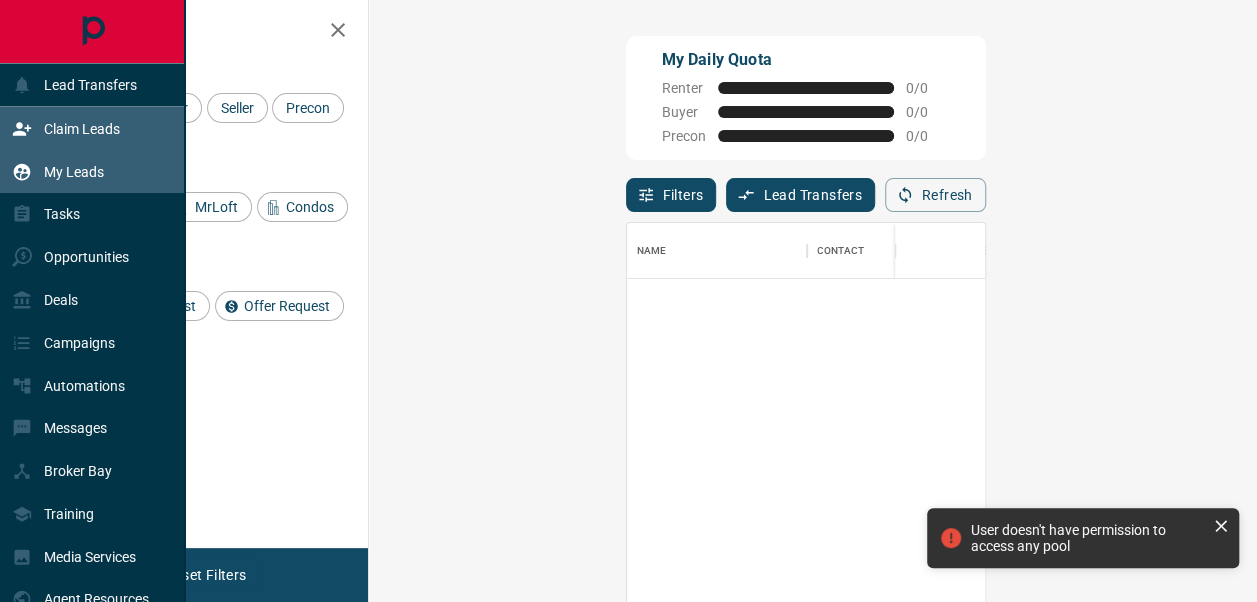 click on "My Leads" at bounding box center [74, 172] 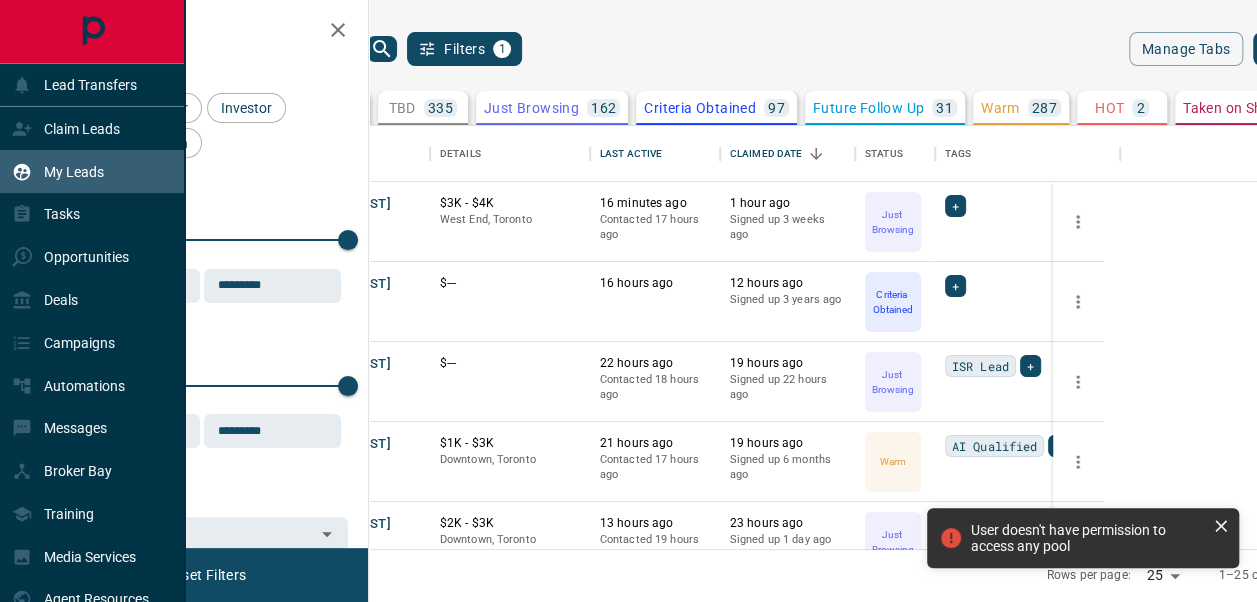scroll, scrollTop: 16, scrollLeft: 16, axis: both 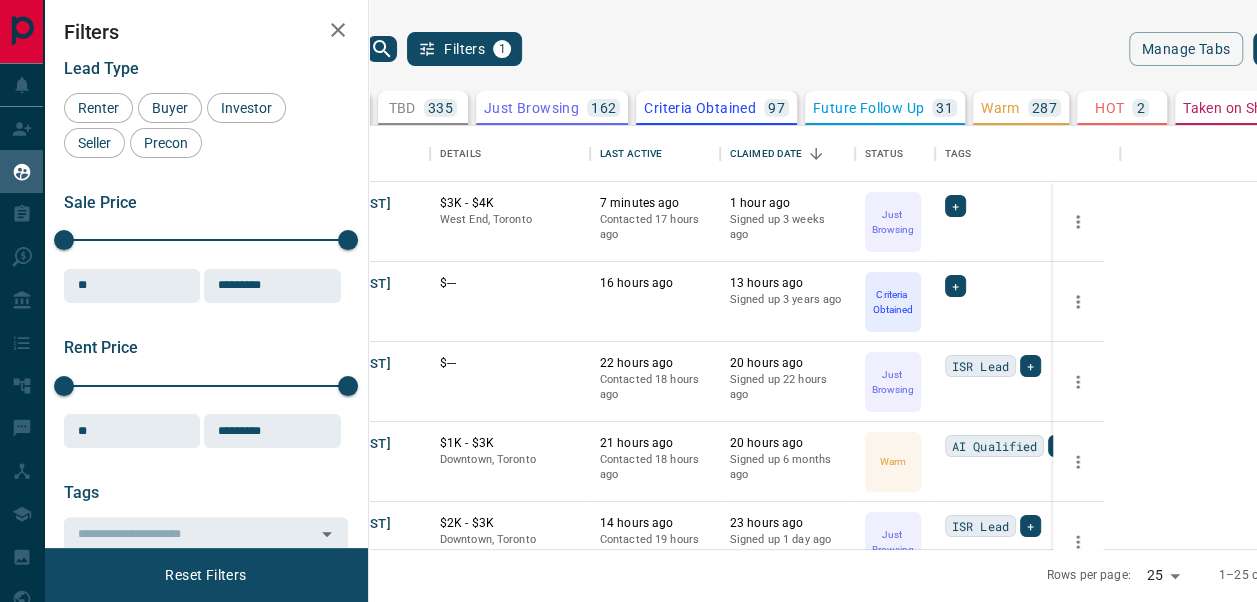 click on "My Leads Filters 1" at bounding box center [524, 49] 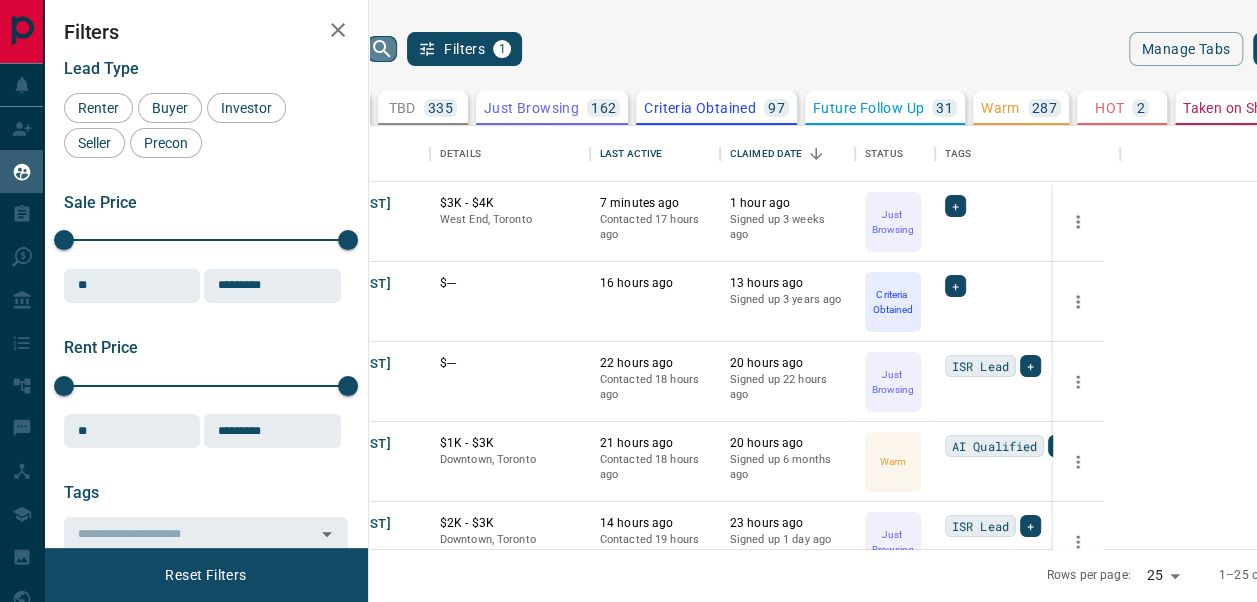 click 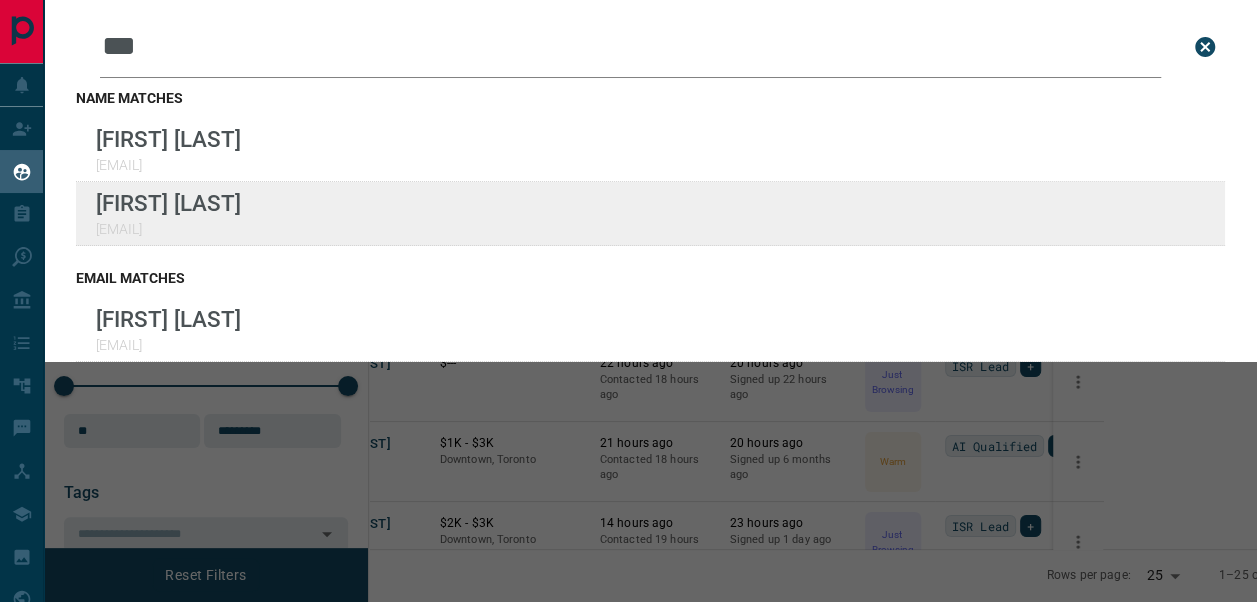 type on "***" 